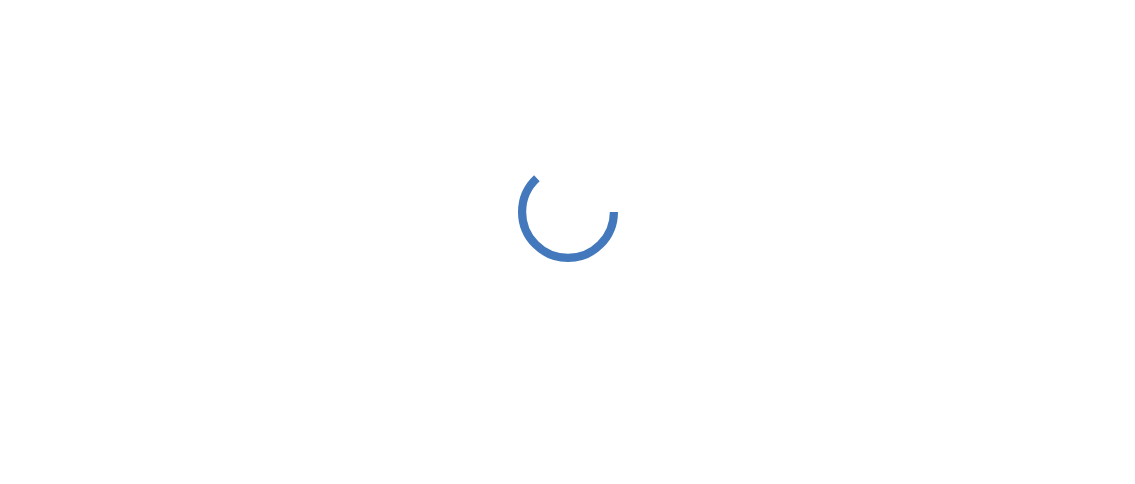 scroll, scrollTop: 0, scrollLeft: 0, axis: both 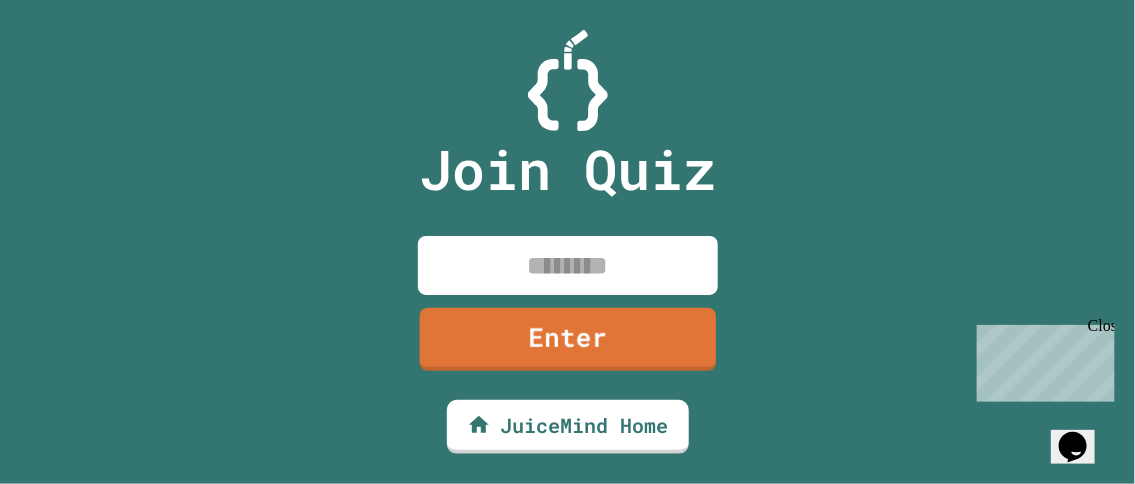 click at bounding box center [568, 265] 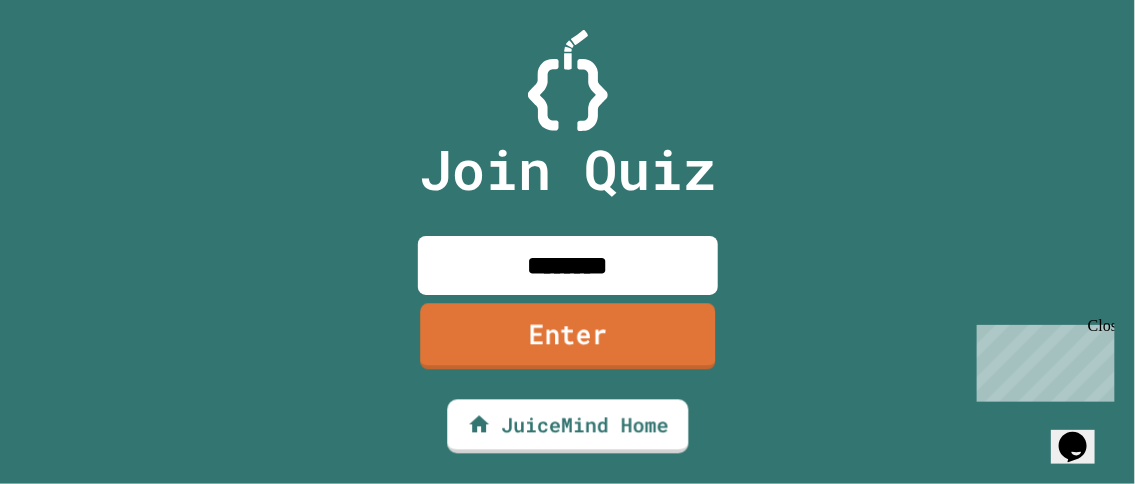 type on "********" 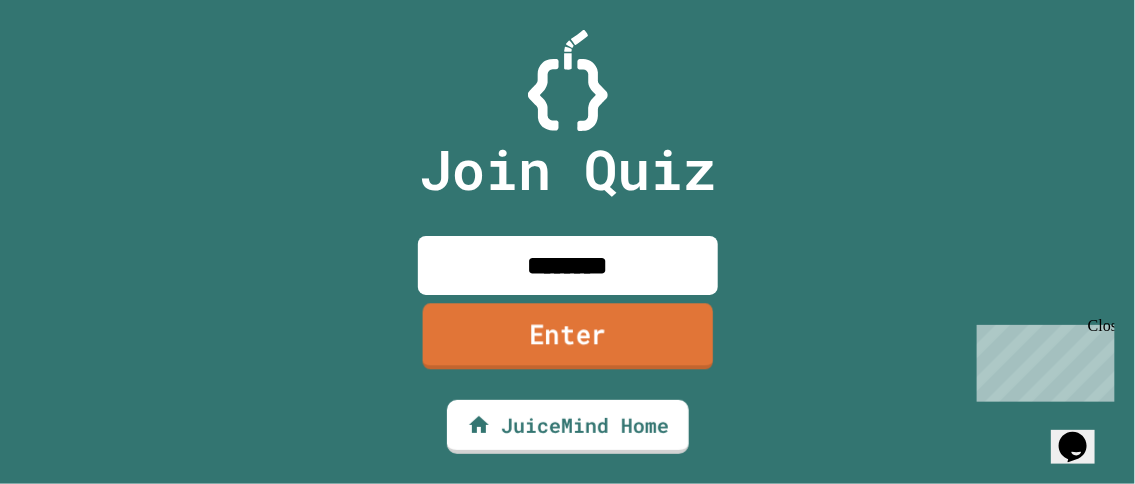 click on "Enter" at bounding box center (567, 337) 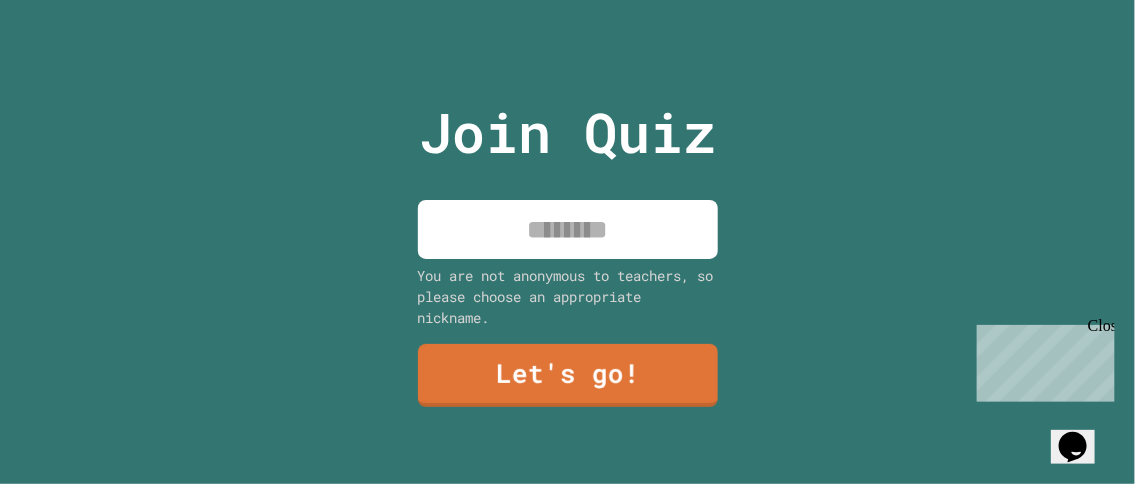 click at bounding box center [568, 229] 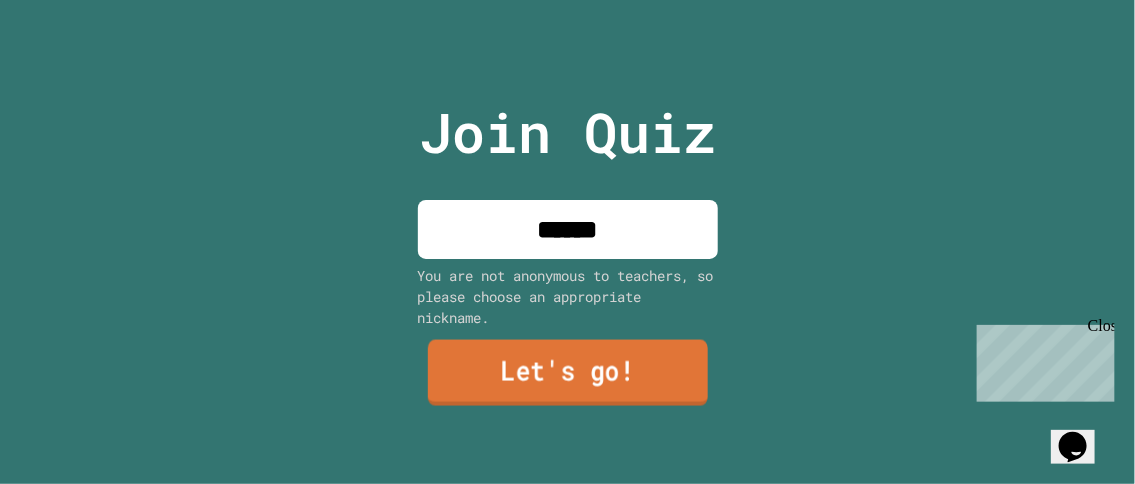 type on "******" 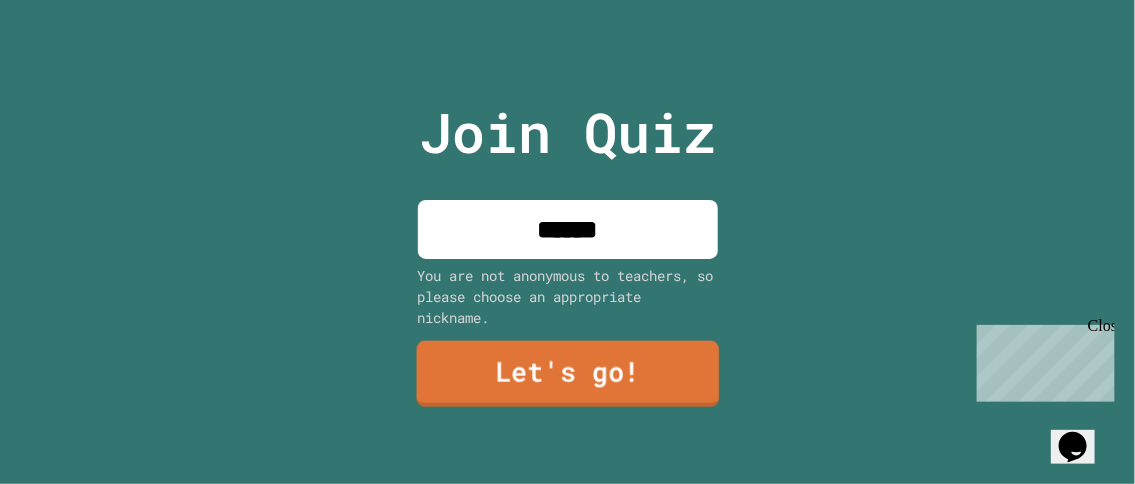 click on "Let's go!" at bounding box center [567, 374] 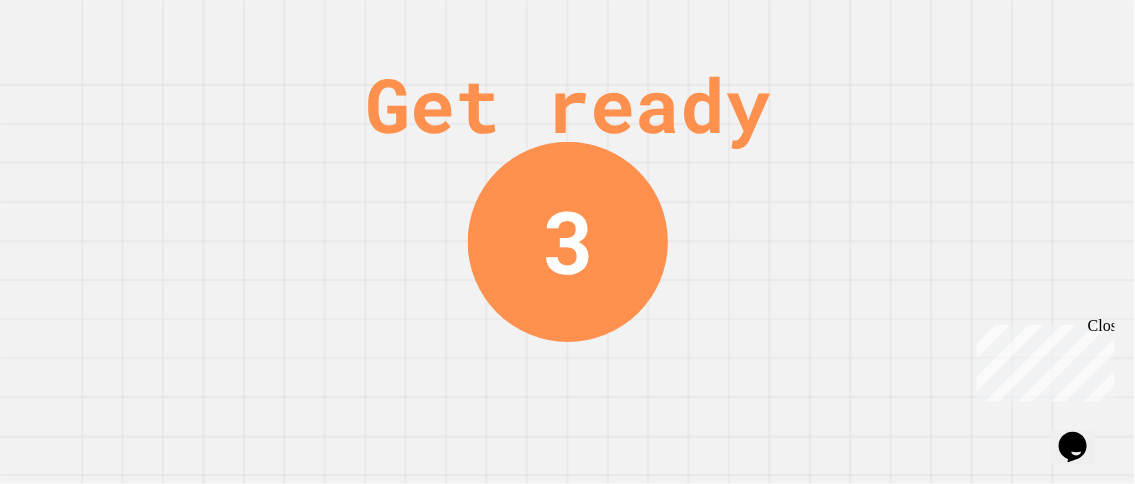 click on "Close" at bounding box center [1099, 328] 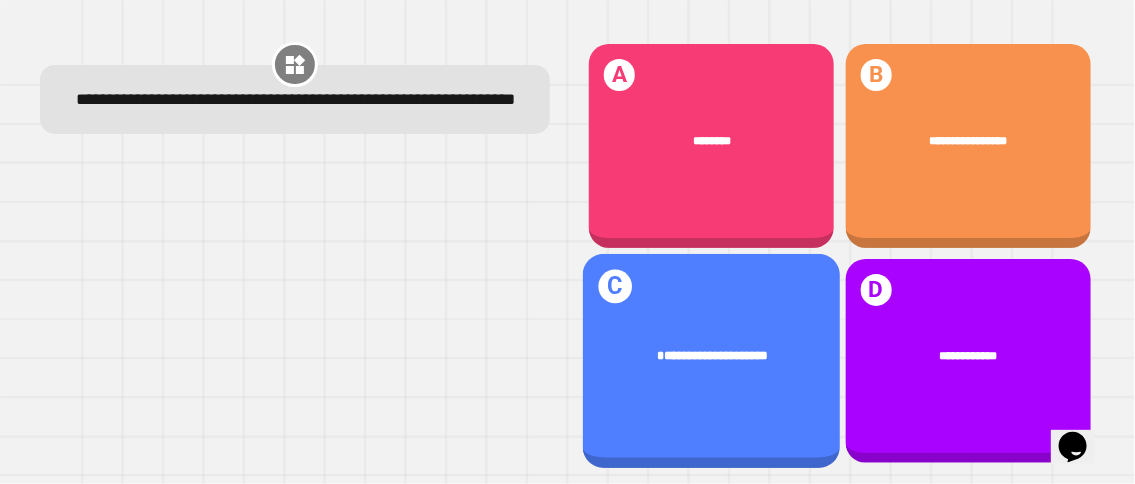 click on "**********" at bounding box center [712, 355] 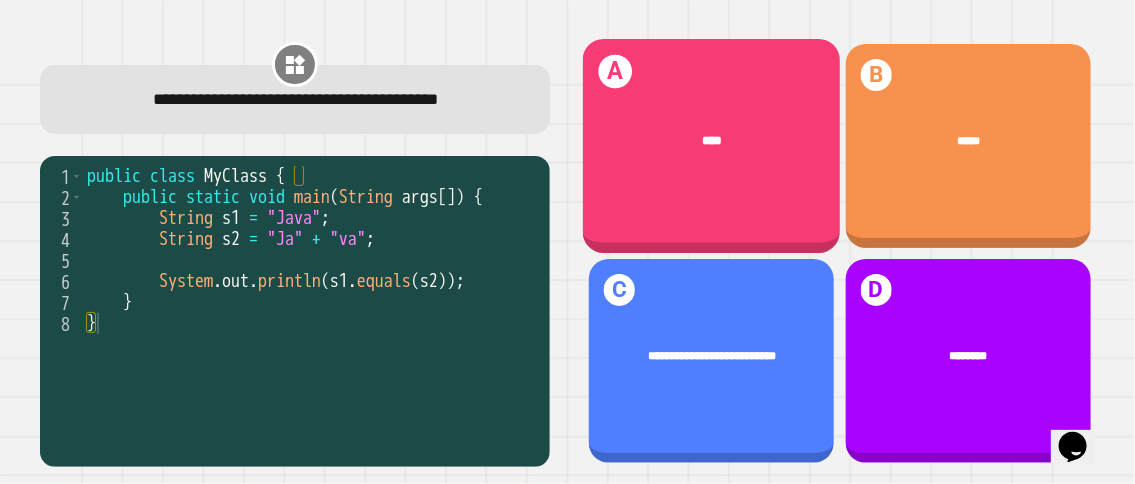 click on "****" at bounding box center (712, 140) 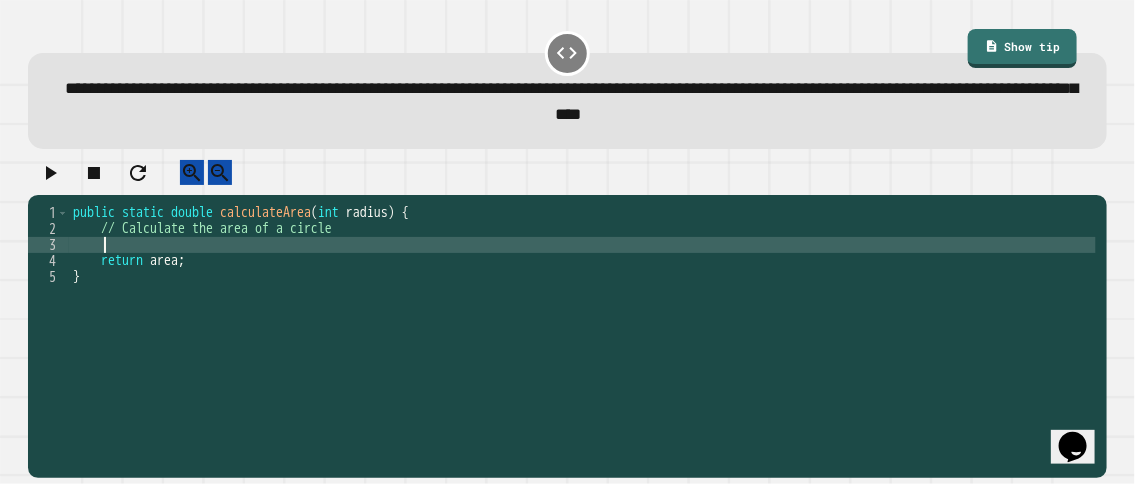 click on "public   static   double   calculateArea ( int   radius )   {      // Calculate the area of a circle           return   area ; }" at bounding box center (582, 325) 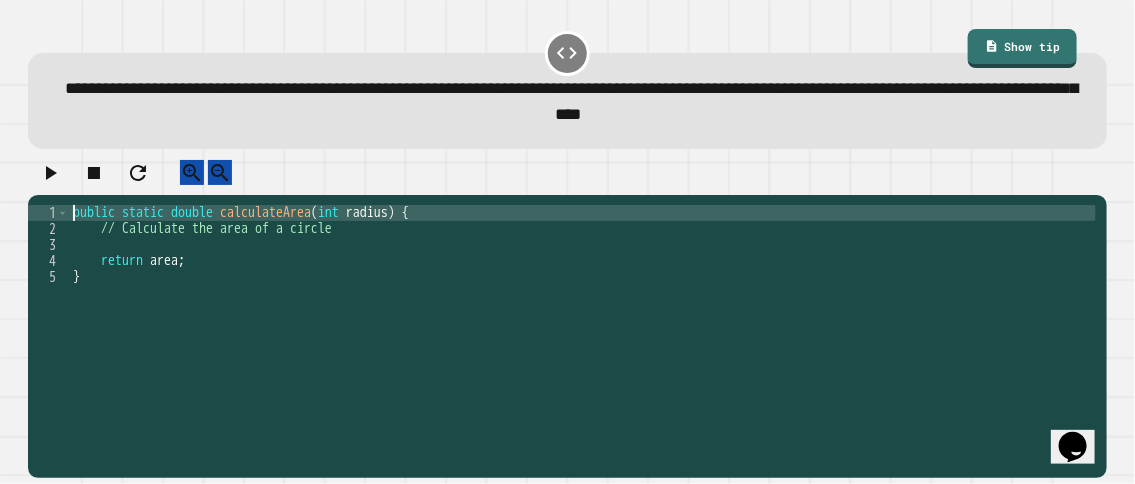 click on "public   static   double   calculateArea ( int   radius )   {      // Calculate the area of a circle           return   area ; }" at bounding box center [582, 325] 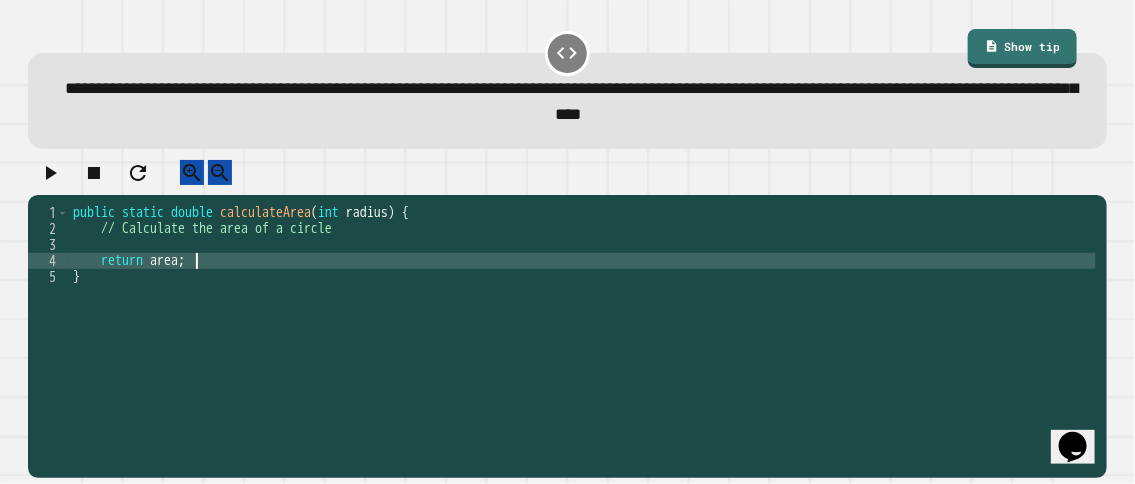 click on "public   static   double   calculateArea ( int   radius )   {      // Calculate the area of a circle           return   area ; }" at bounding box center (582, 325) 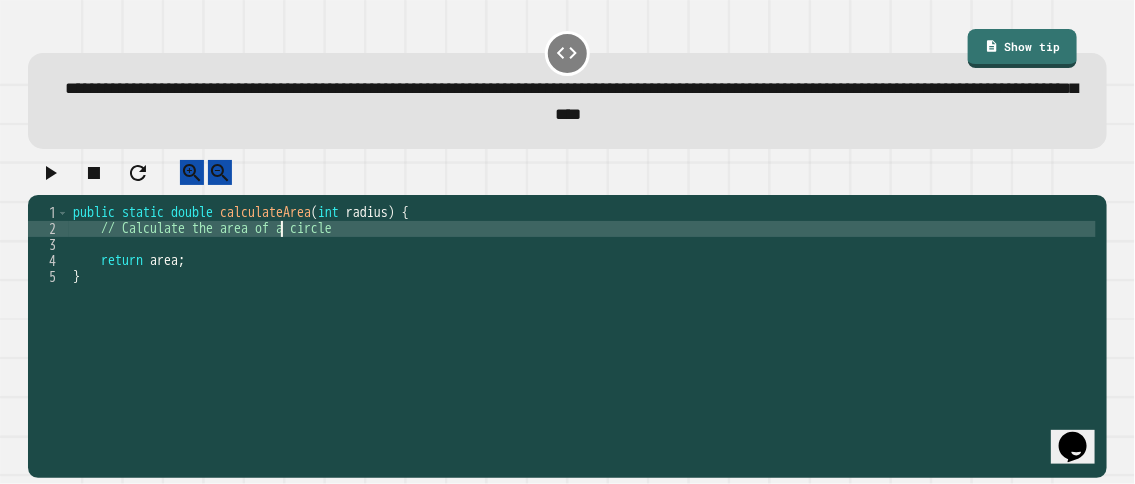 scroll, scrollTop: 0, scrollLeft: 0, axis: both 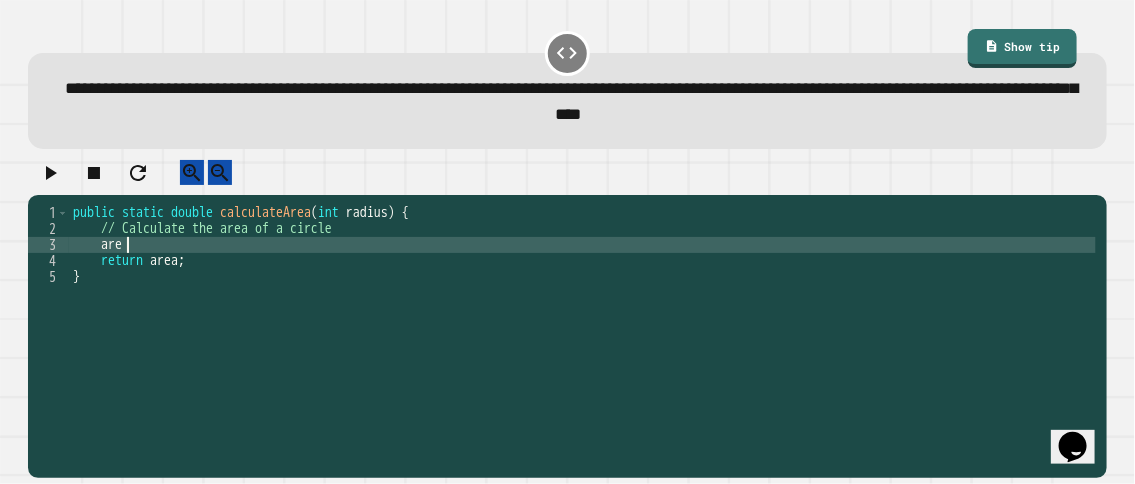 type on "*" 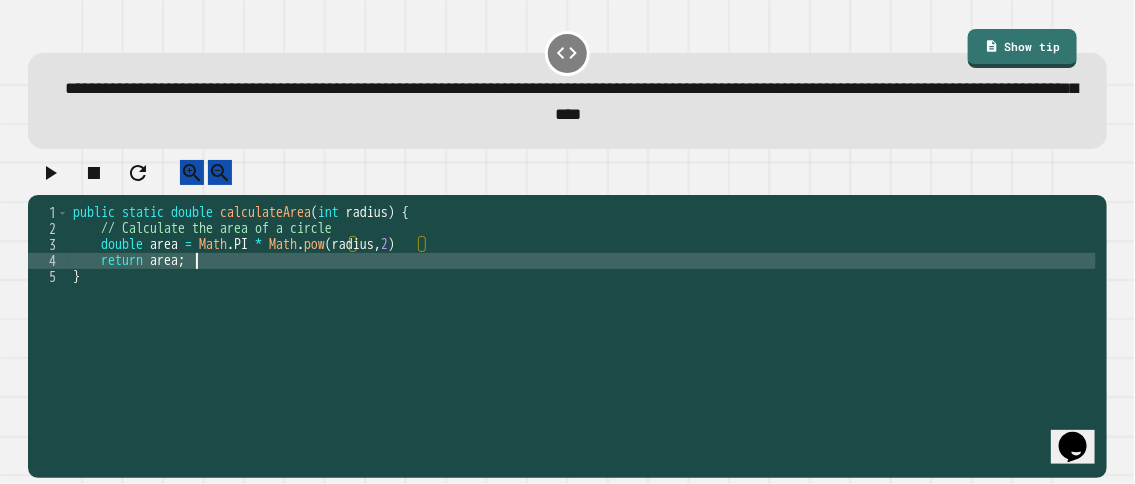 scroll, scrollTop: 0, scrollLeft: 7, axis: horizontal 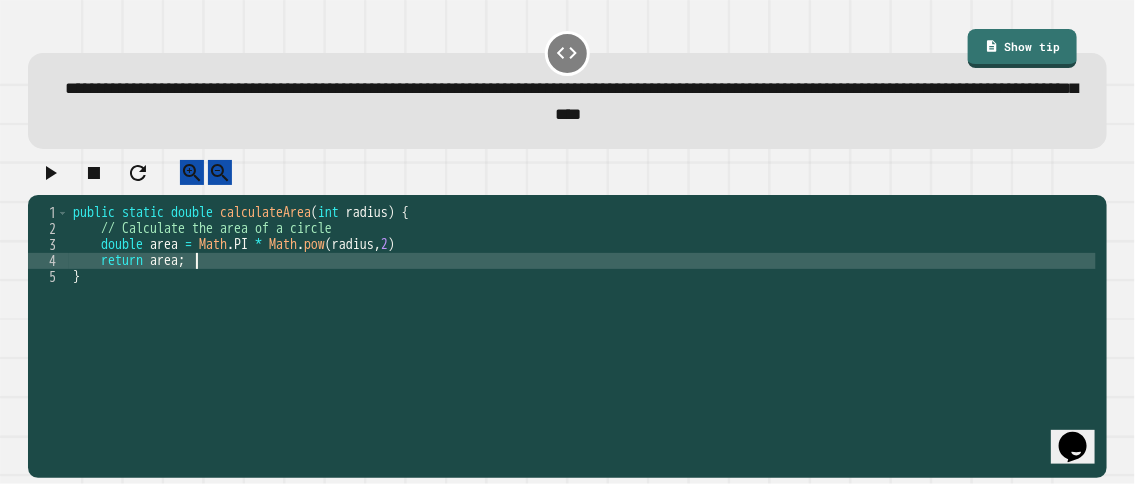 click on "public   static   double   calculateArea ( int   radius )   {      // Calculate the area of a circle      double   area   =   Math . PI   *   Math . pow ( radius , 2 )      return   area ; }" at bounding box center (582, 325) 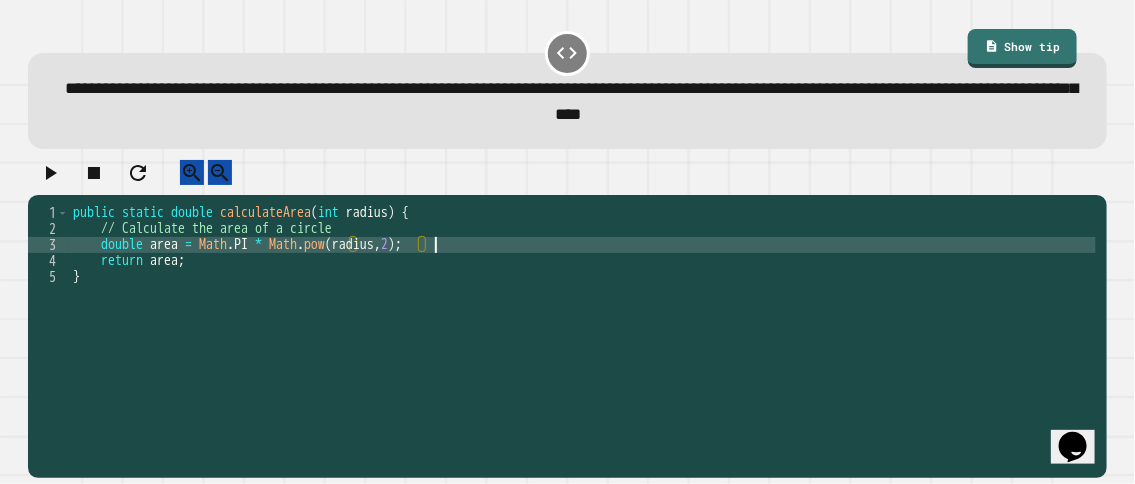 scroll, scrollTop: 0, scrollLeft: 24, axis: horizontal 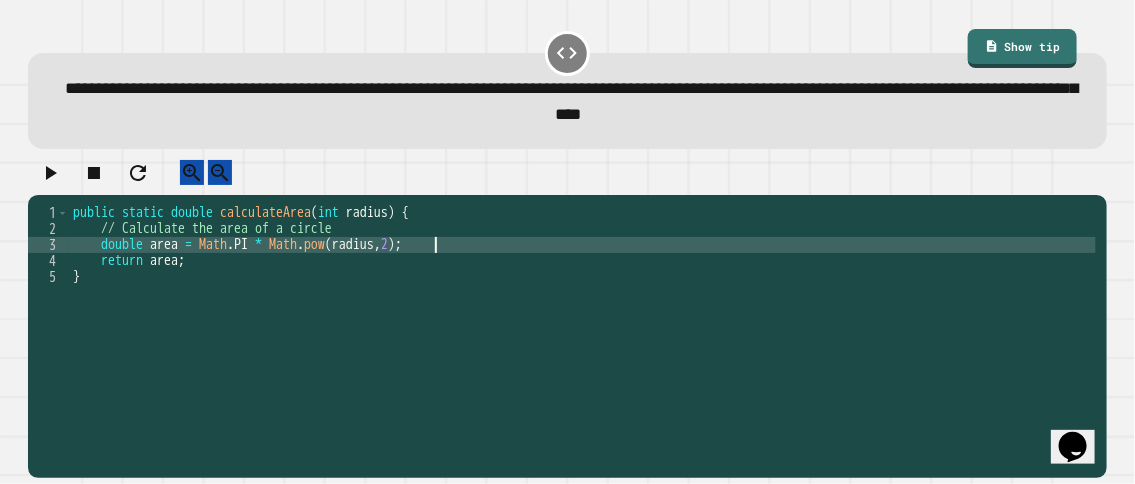 type on "**********" 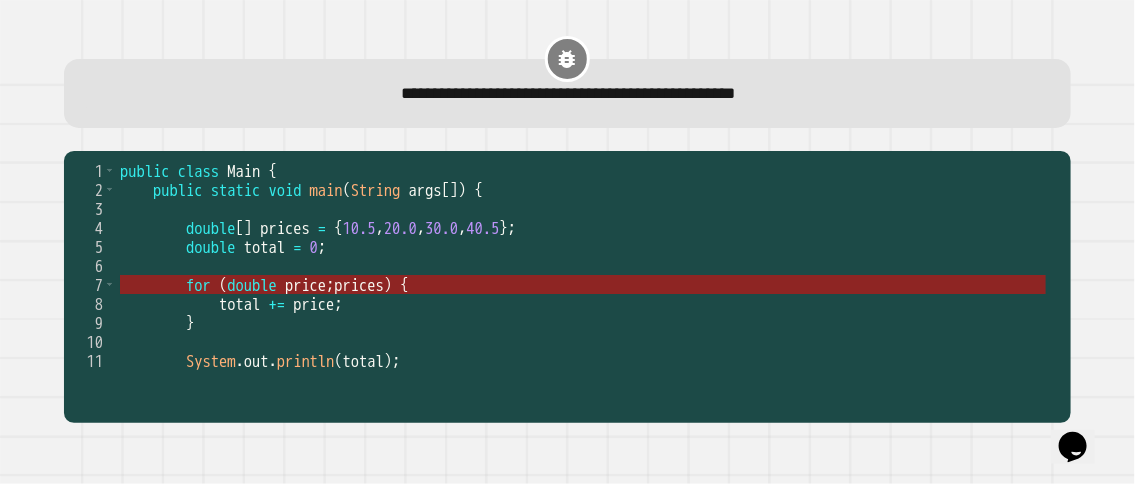 click on "prices" at bounding box center (360, 285) 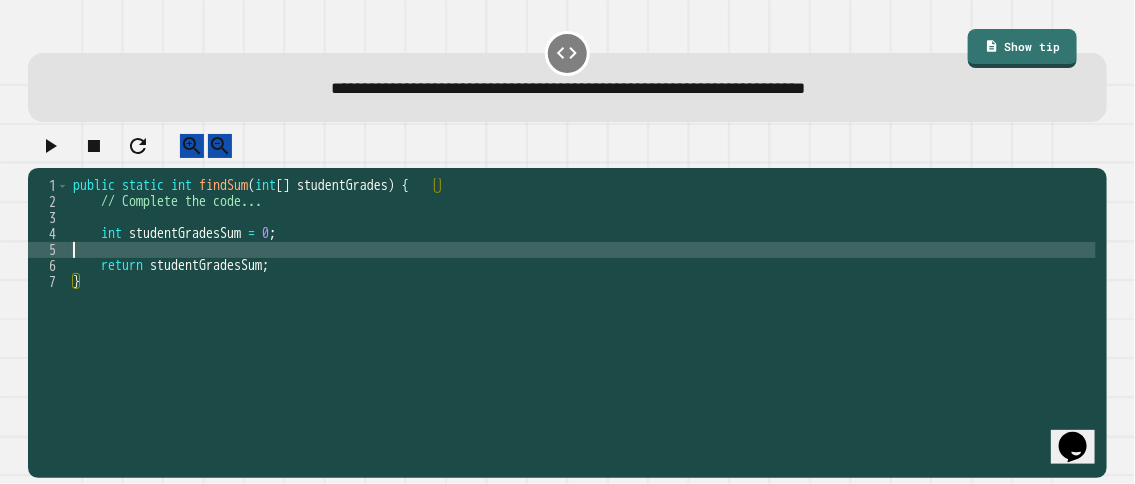 click on "public   static   int   findSum ( int [ ]   studentGrades )   {      // Complete the code...           int   studentGradesSum   =   0 ;      return   studentGradesSum ; }" at bounding box center [582, 306] 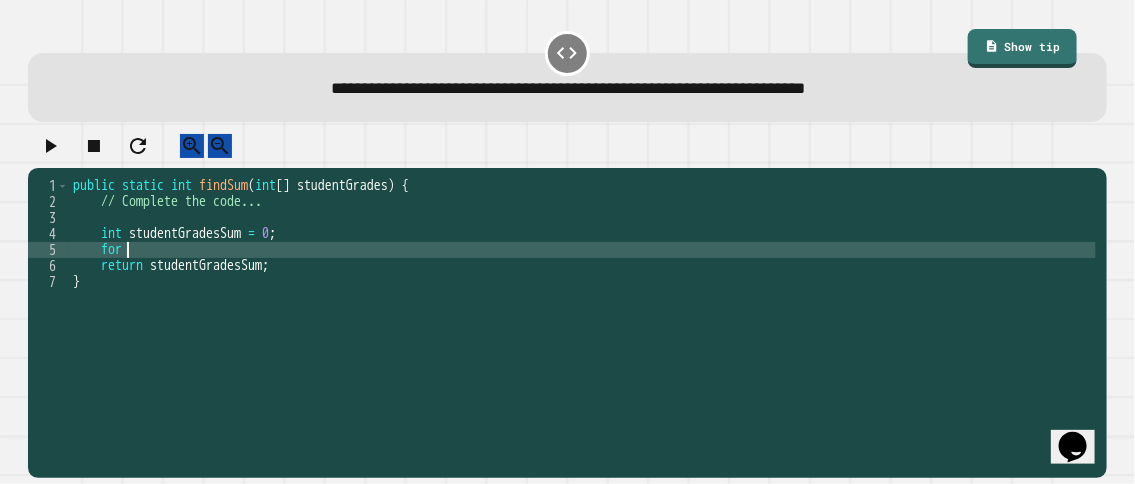 scroll, scrollTop: 0, scrollLeft: 2, axis: horizontal 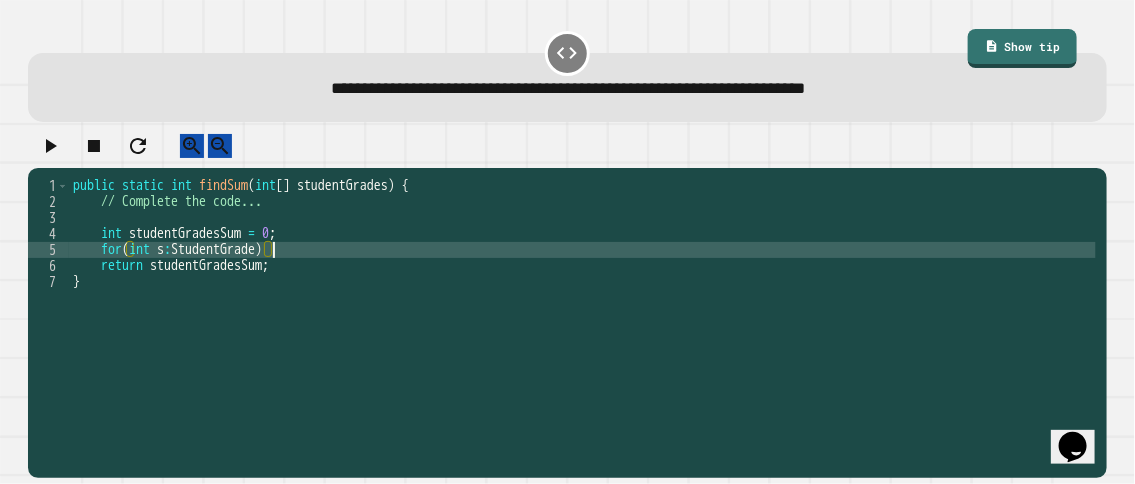 type on "**********" 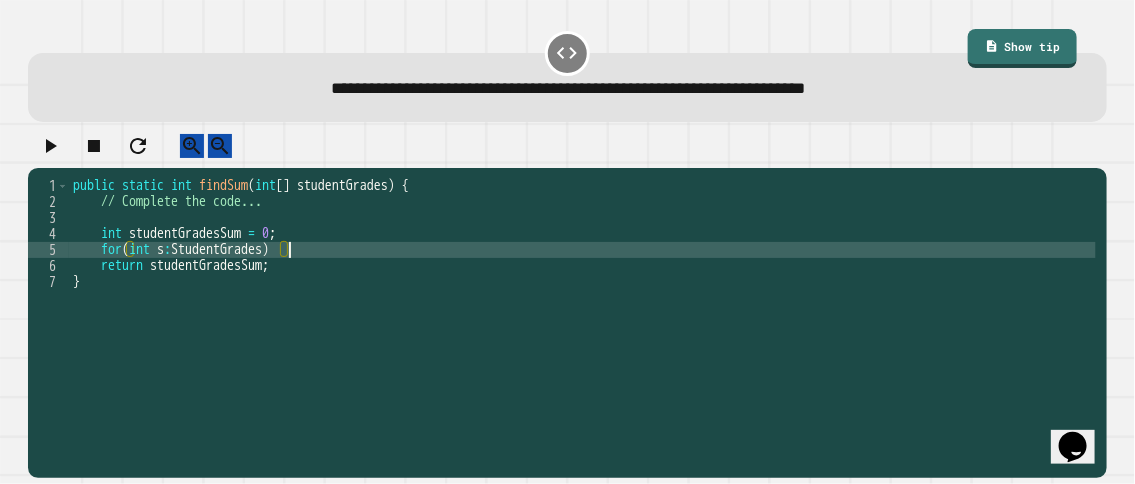 scroll, scrollTop: 0, scrollLeft: 1, axis: horizontal 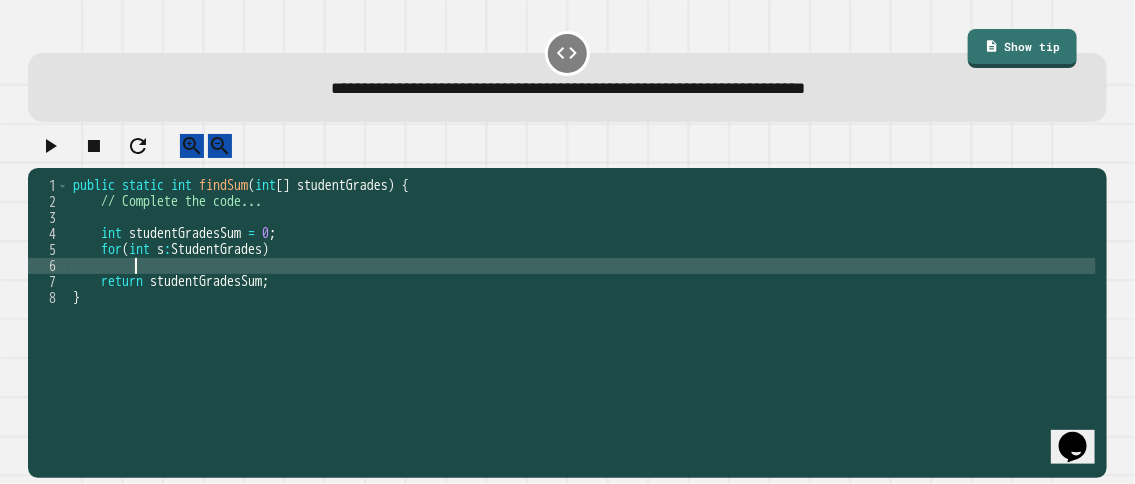 click on "public   static   int   findSum ( int [ ]   studentGrades )   {      // Complete the code...           int   studentGradesSum   =   0 ;      for ( int   s : StudentGrades )                return   studentGradesSum ; }" at bounding box center [582, 306] 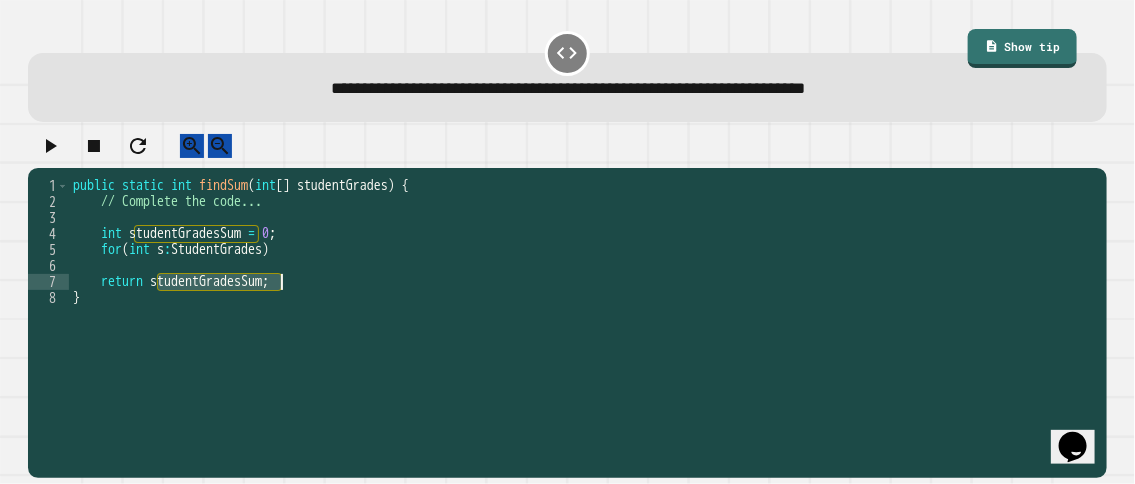 click on "public   static   int   findSum ( int [ ]   studentGrades )   {      // Complete the code...           int   studentGradesSum   =   0 ;      for ( int   s : StudentGrades )                return   studentGradesSum ; }" at bounding box center (582, 306) 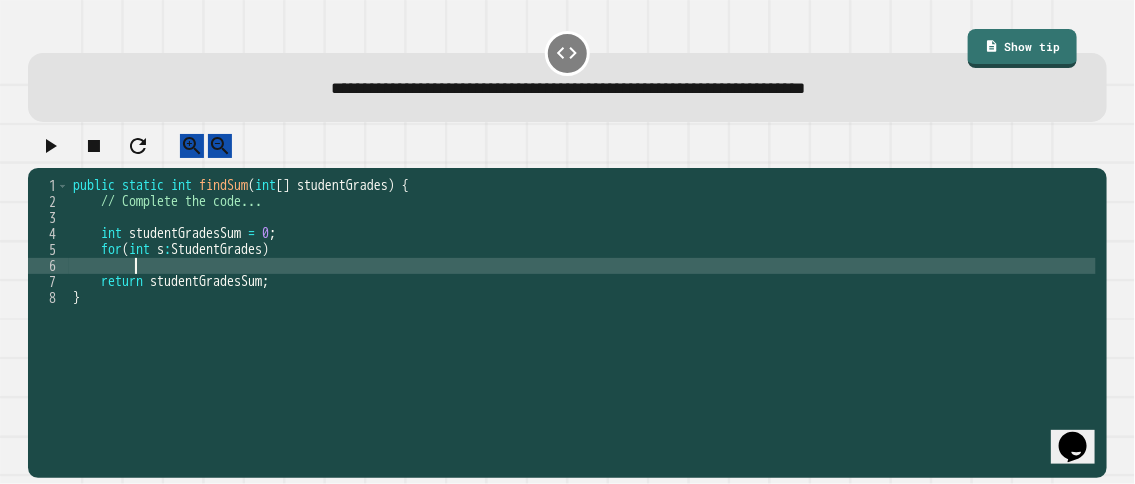 click on "public   static   int   findSum ( int [ ]   studentGrades )   {      // Complete the code...           int   studentGradesSum   =   0 ;      for ( int   s : StudentGrades )                return   studentGradesSum ; }" at bounding box center [582, 306] 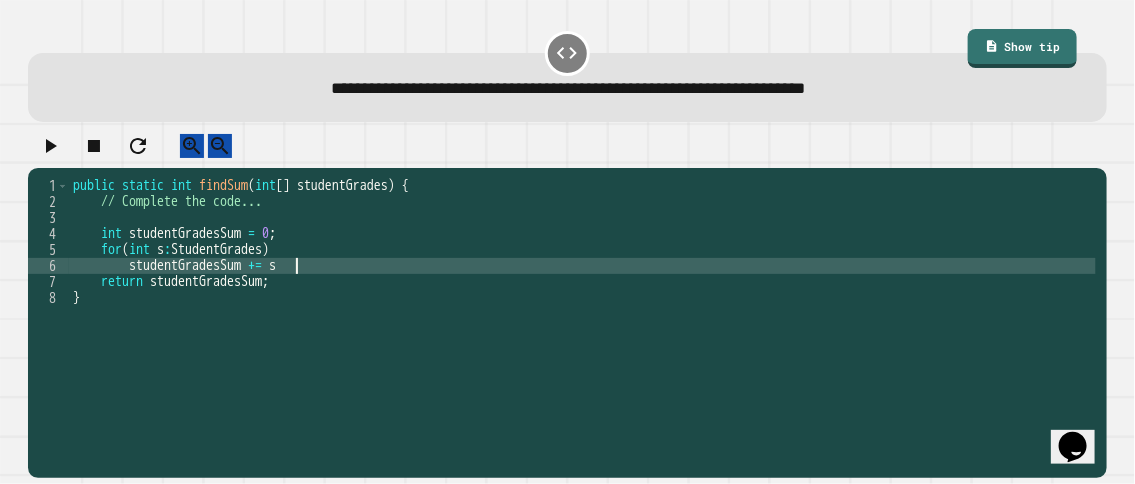 scroll, scrollTop: 0, scrollLeft: 15, axis: horizontal 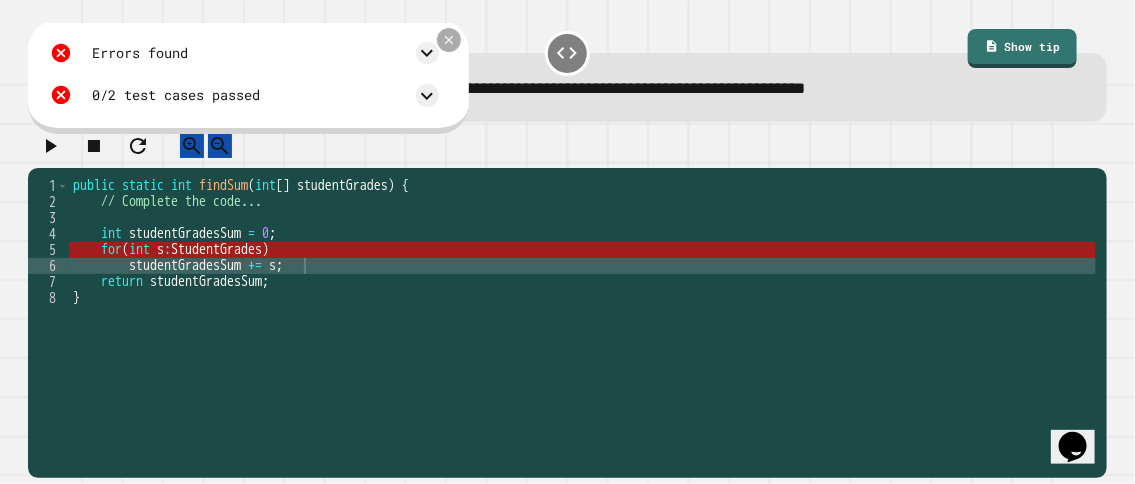 click 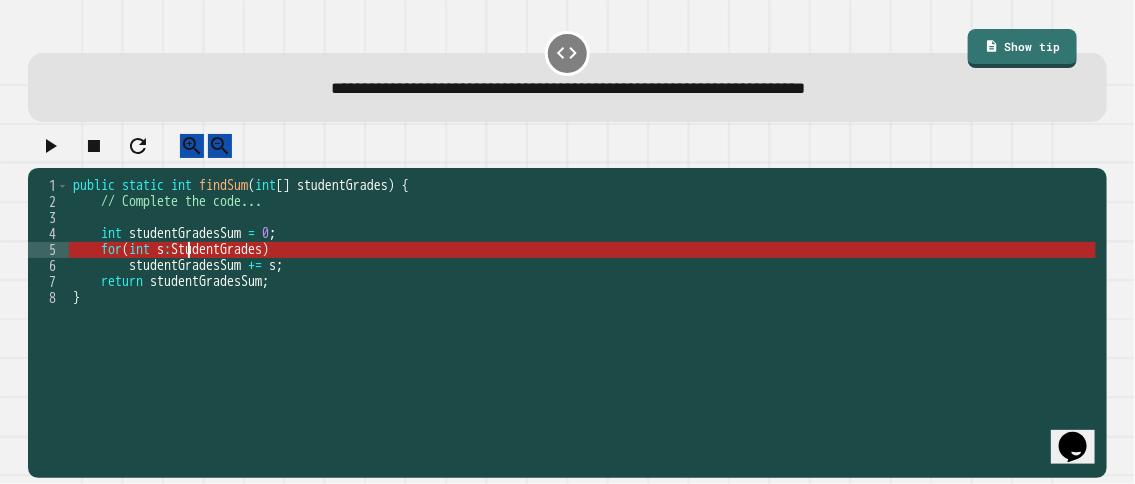click on "public   static   int   findSum ( int [ ]   studentGrades )   {      // Complete the code...           int   studentGradesSum   =   0 ;      for ( int   s : StudentGrades )           studentGradesSum   +=   s ;      return   studentGradesSum ; }" at bounding box center [582, 306] 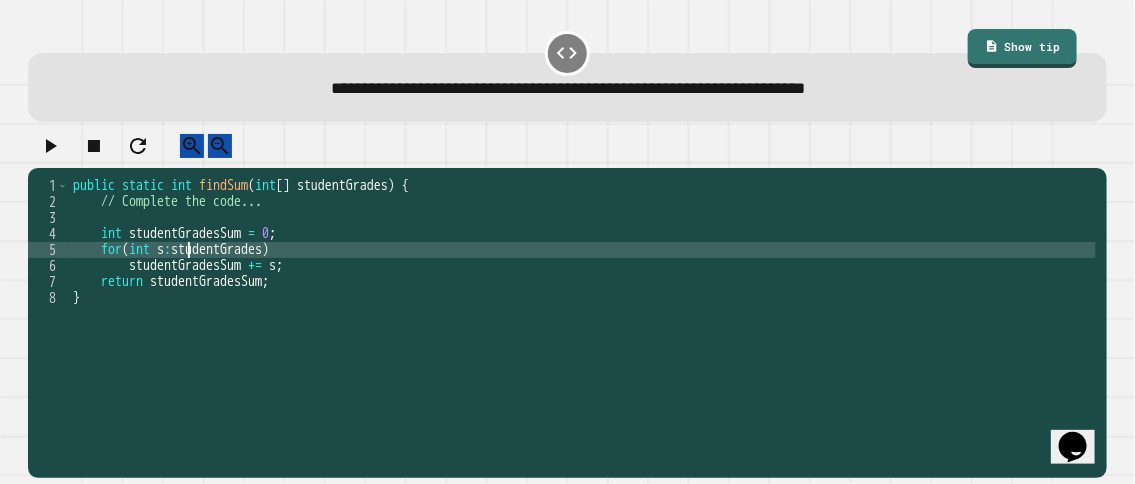 scroll, scrollTop: 0, scrollLeft: 8, axis: horizontal 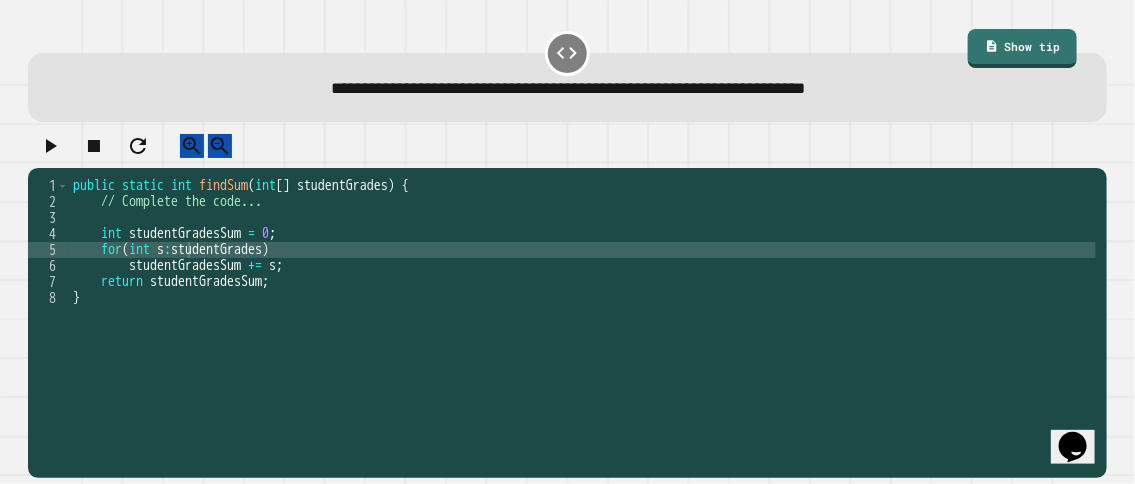 click 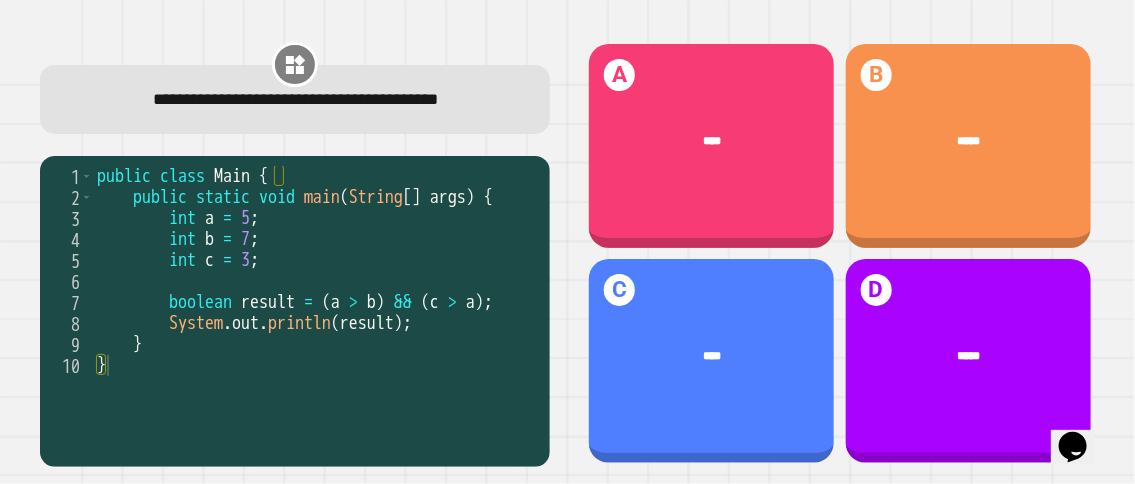 scroll, scrollTop: 0, scrollLeft: 9, axis: horizontal 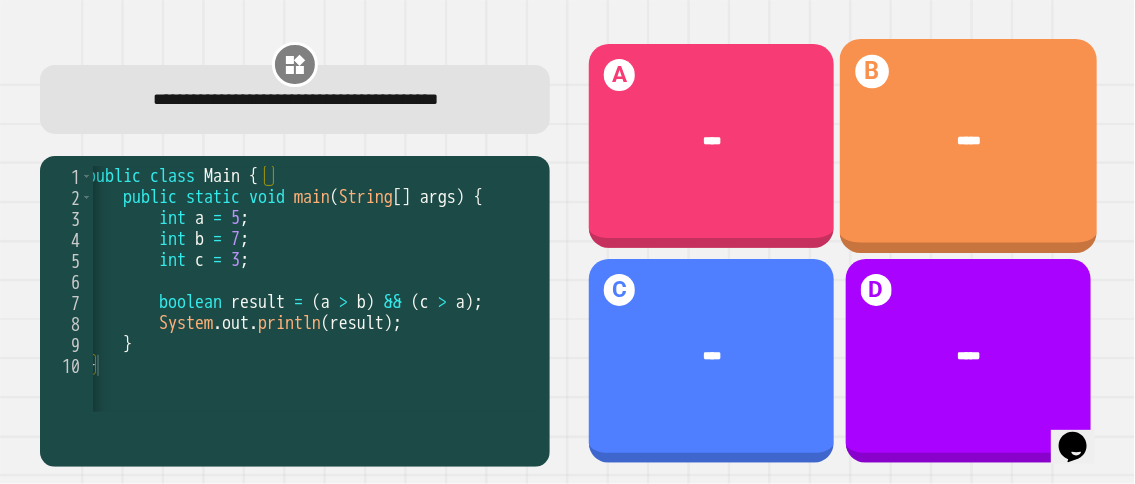 click on "*****" at bounding box center (968, 140) 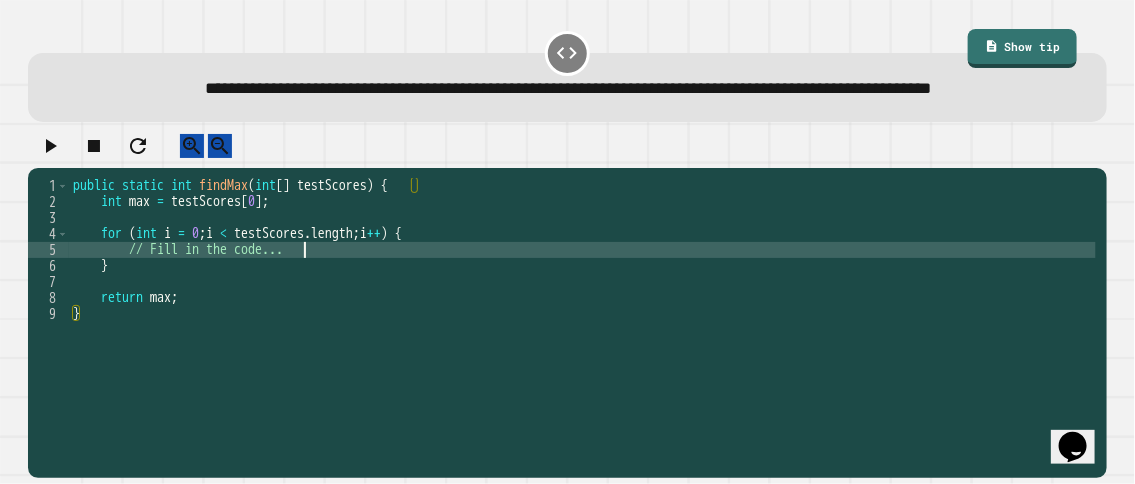 click on "public   static   int   findMax ( int [ ]   testScores )   {      int   max   =   testScores [ 0 ] ;           for   ( int   i   =   0 ;  i   <   testScores . length ;  i ++ )   {           // Fill in the code...      }      return   max ; }" at bounding box center (582, 298) 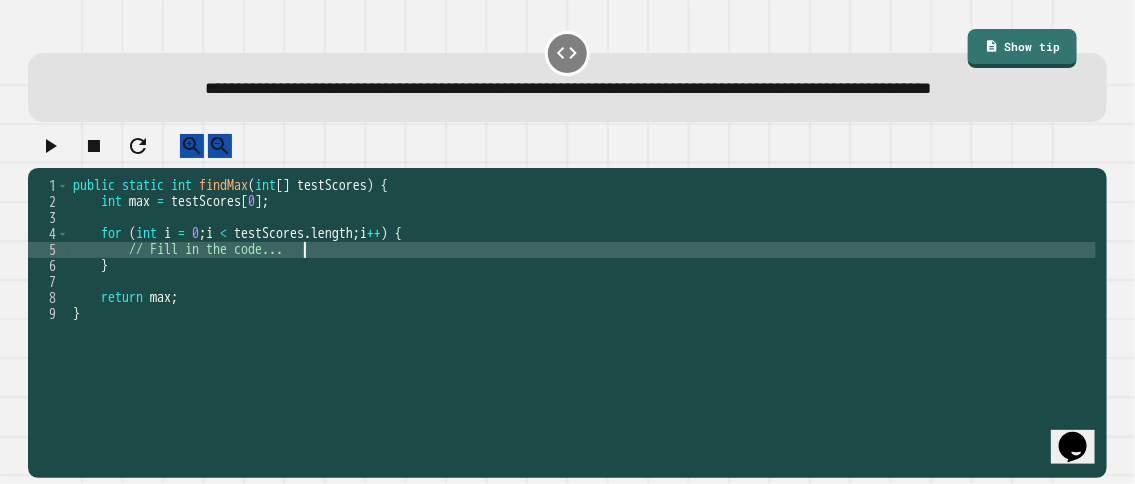 type on "**********" 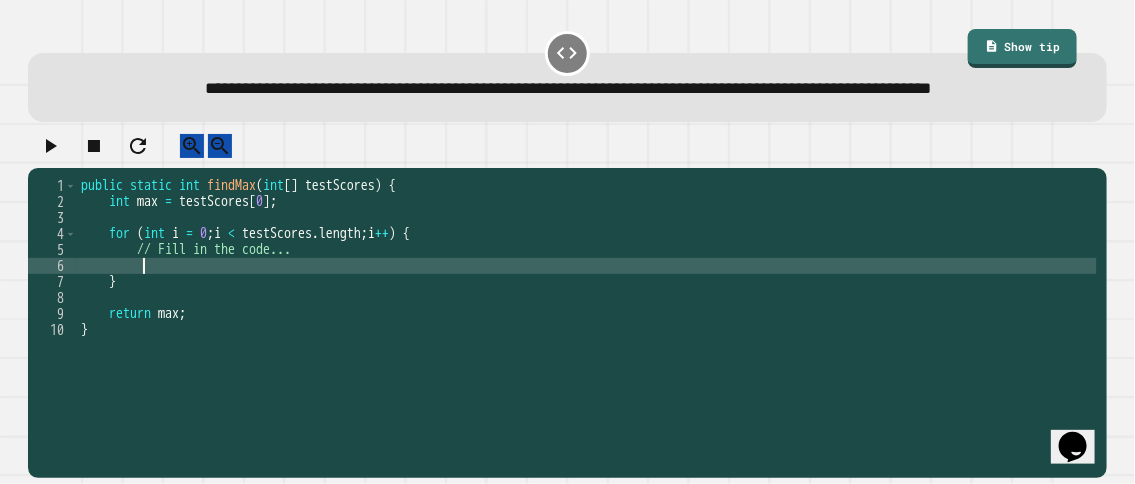 scroll, scrollTop: 0, scrollLeft: 2, axis: horizontal 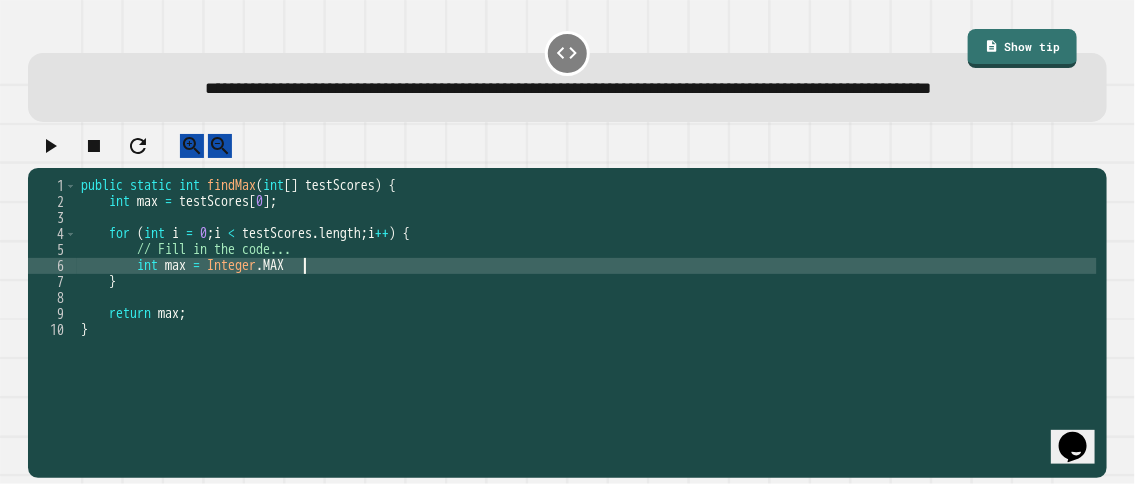 type on "**********" 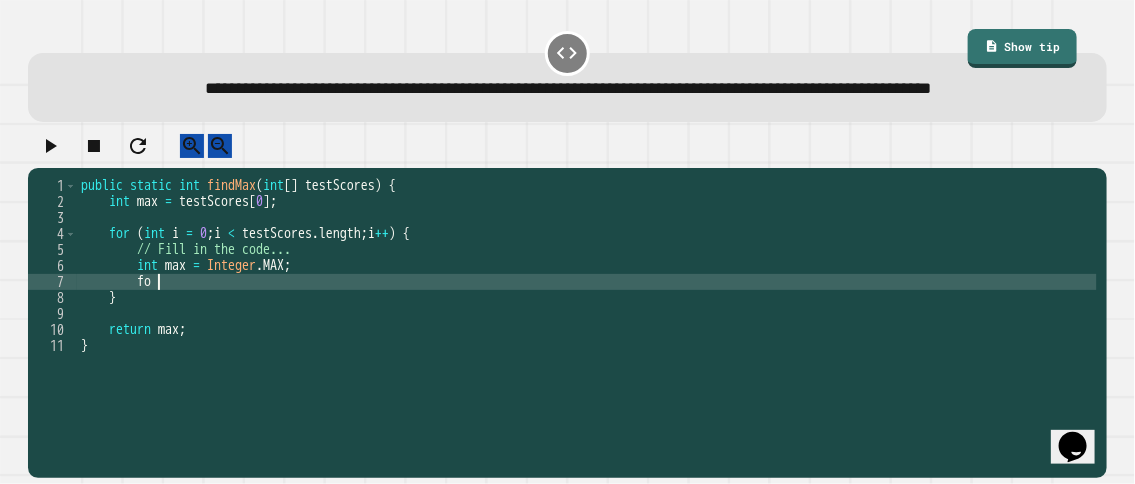 scroll, scrollTop: 0, scrollLeft: 4, axis: horizontal 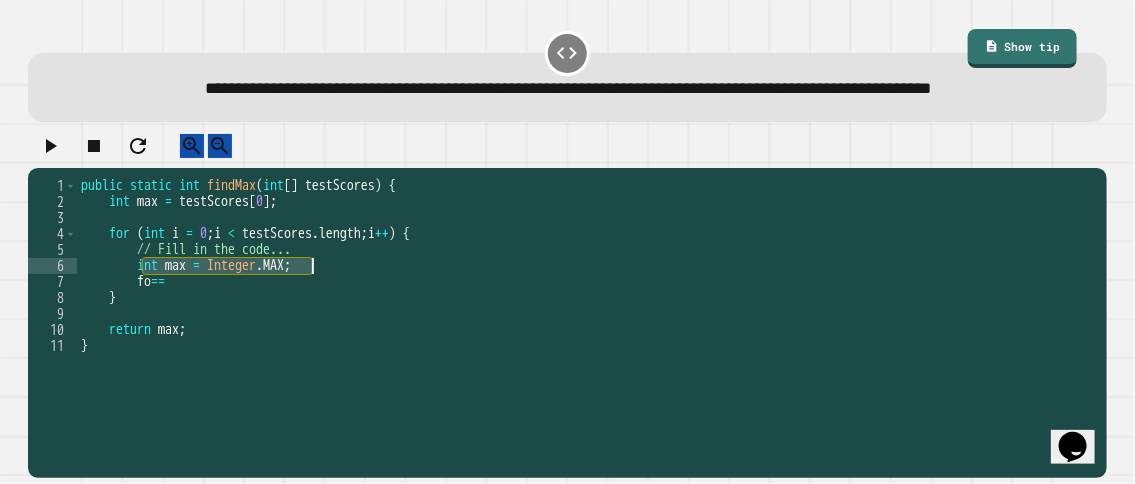 drag, startPoint x: 146, startPoint y: 315, endPoint x: 328, endPoint y: 320, distance: 182.06866 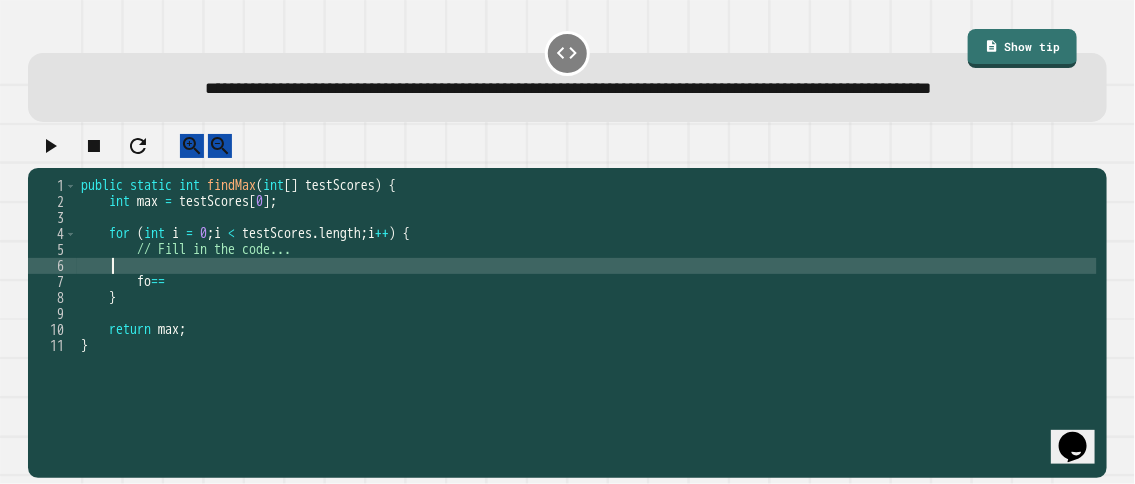 scroll, scrollTop: 0, scrollLeft: 0, axis: both 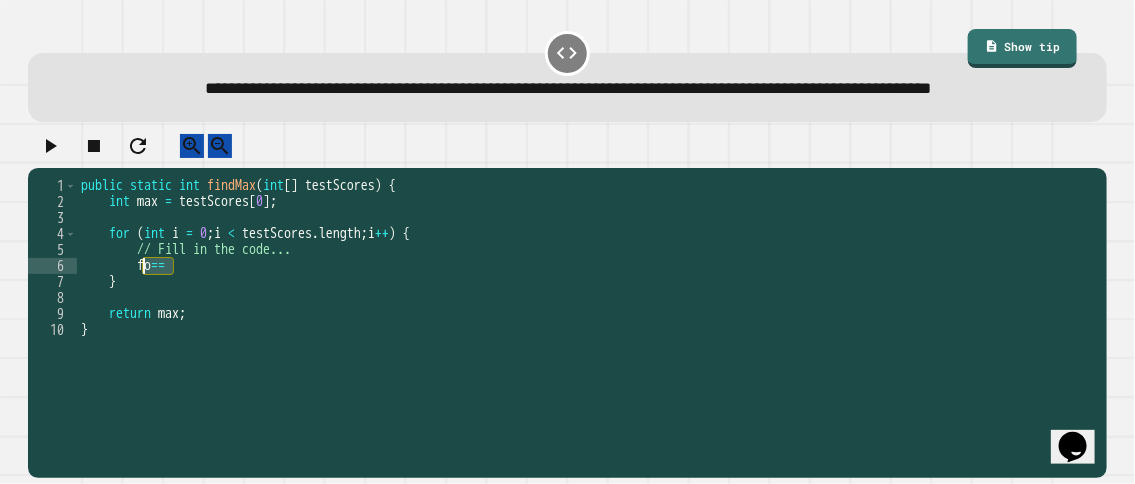 drag, startPoint x: 164, startPoint y: 311, endPoint x: 145, endPoint y: 312, distance: 19.026299 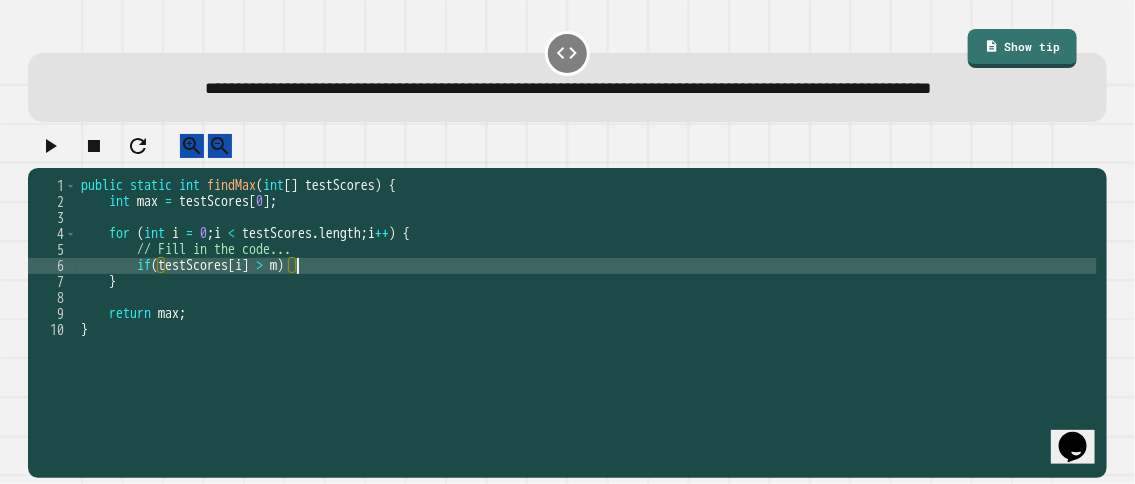 scroll, scrollTop: 0, scrollLeft: 15, axis: horizontal 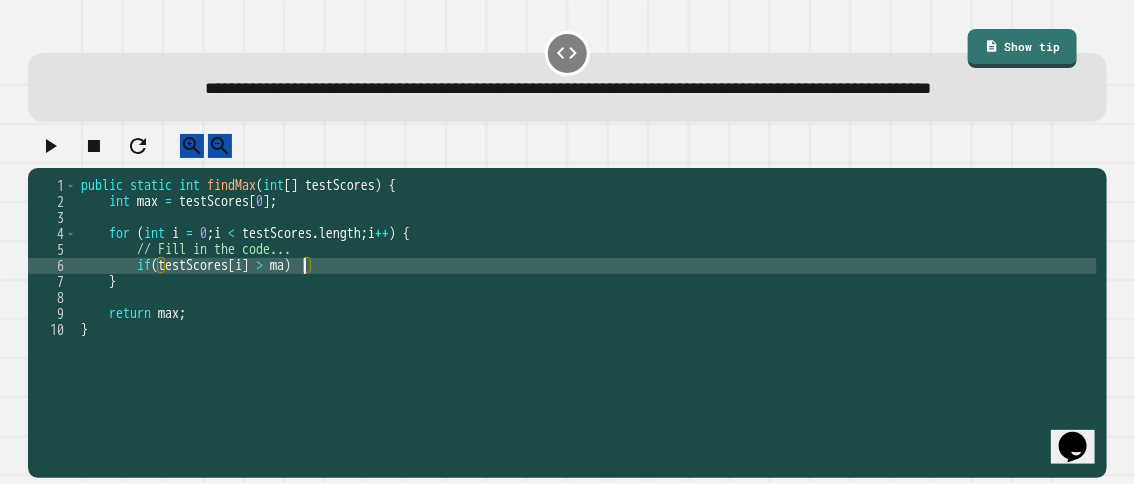 type on "**********" 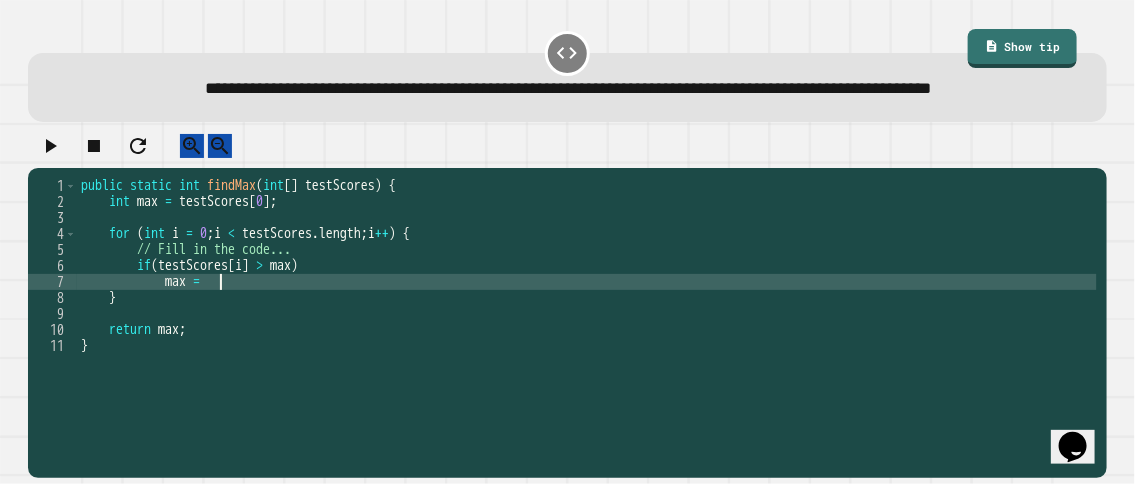 scroll, scrollTop: 0, scrollLeft: 8, axis: horizontal 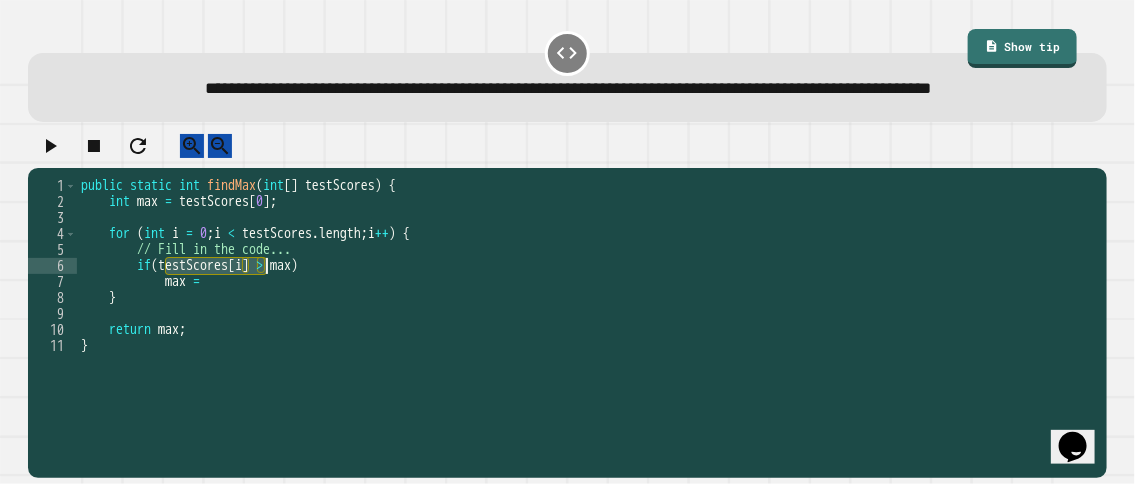 drag, startPoint x: 166, startPoint y: 313, endPoint x: 266, endPoint y: 313, distance: 100 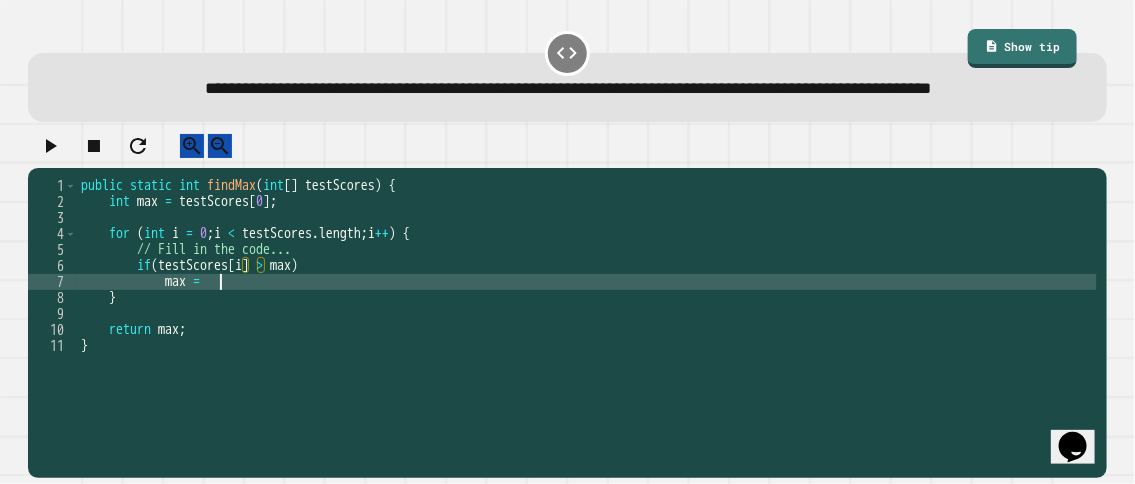 click on "public   static   int   findMax ( int [ ]   testScores )   {      int   max   =   testScores [ 0 ] ;           for   ( int   i   =   0 ;  i   <   testScores . length ;  i ++ )   {           // Fill in the code...           if ( testScores [ i ]   >   max )                max   =        }      return   max ; }" at bounding box center (587, 298) 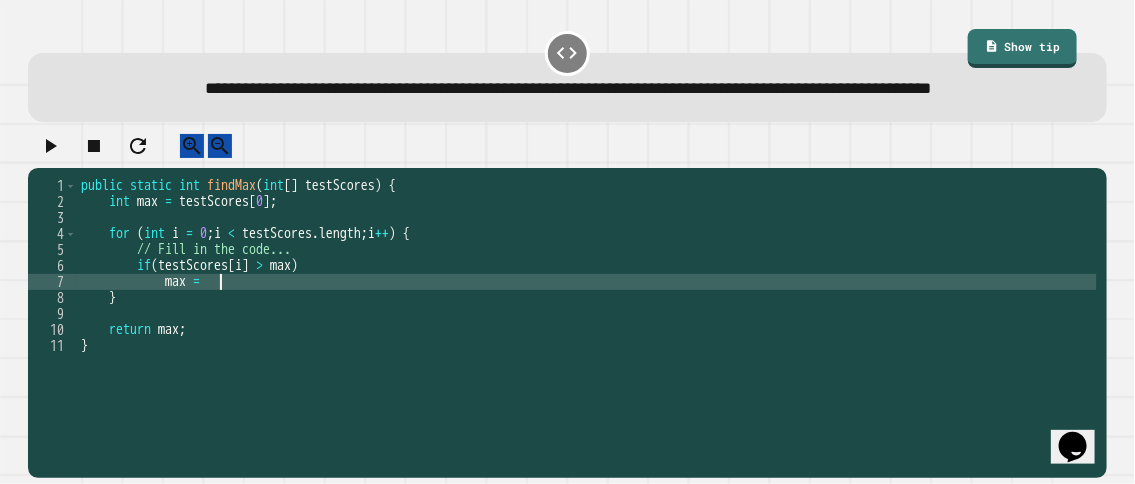 paste on "**********" 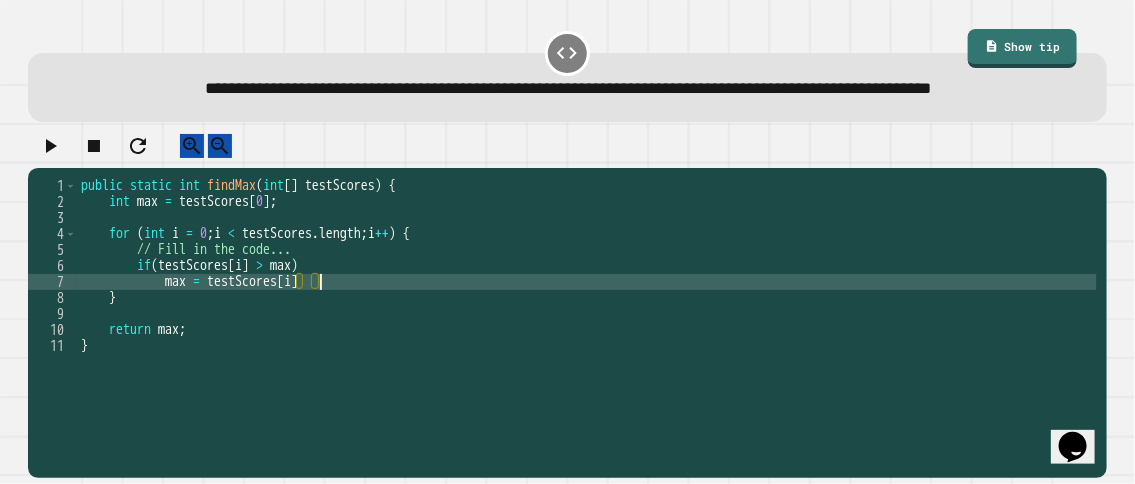 scroll, scrollTop: 0, scrollLeft: 16, axis: horizontal 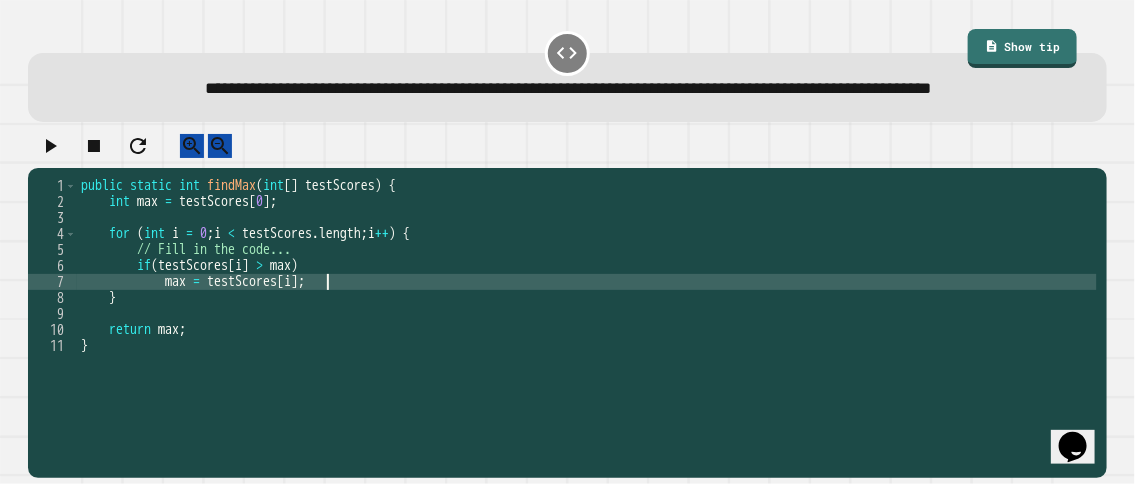 type on "**********" 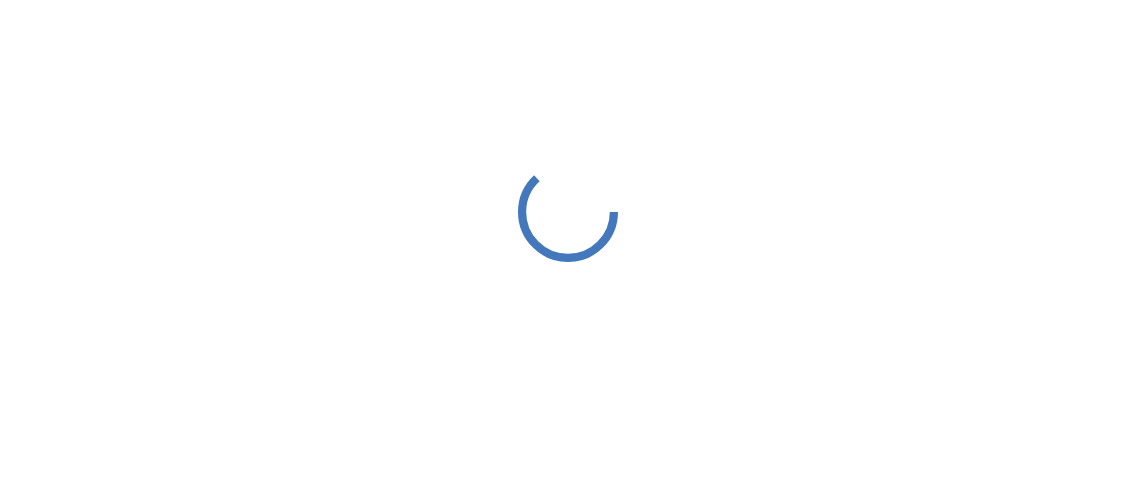 scroll, scrollTop: 0, scrollLeft: 0, axis: both 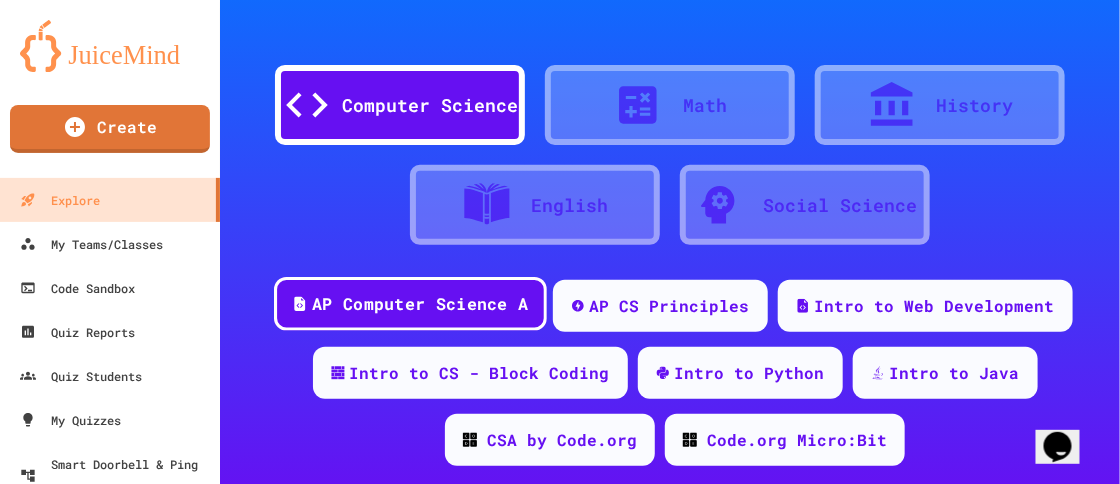click on "AP Computer Science A" at bounding box center (420, 304) 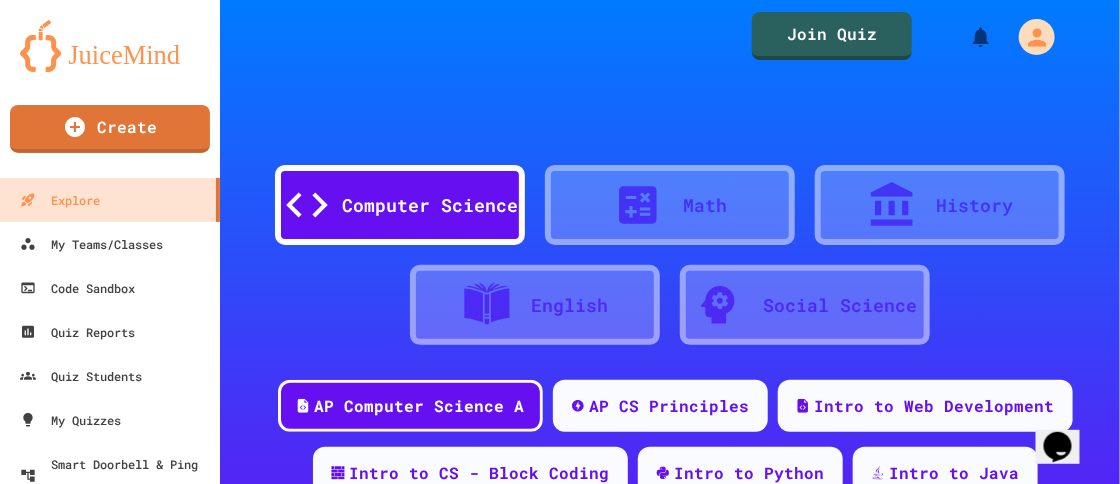 scroll, scrollTop: 300, scrollLeft: 0, axis: vertical 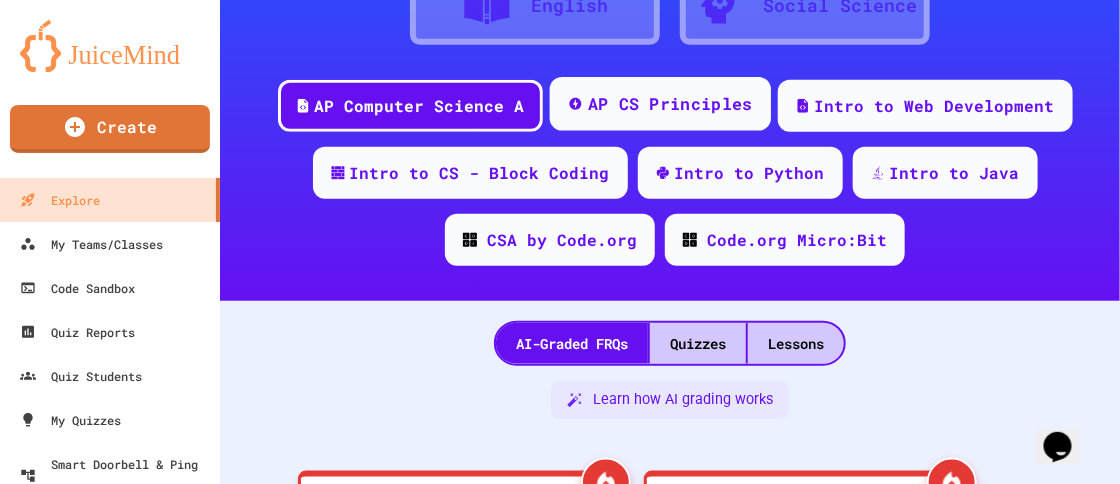 click on "AP CS Principles" at bounding box center (669, 104) 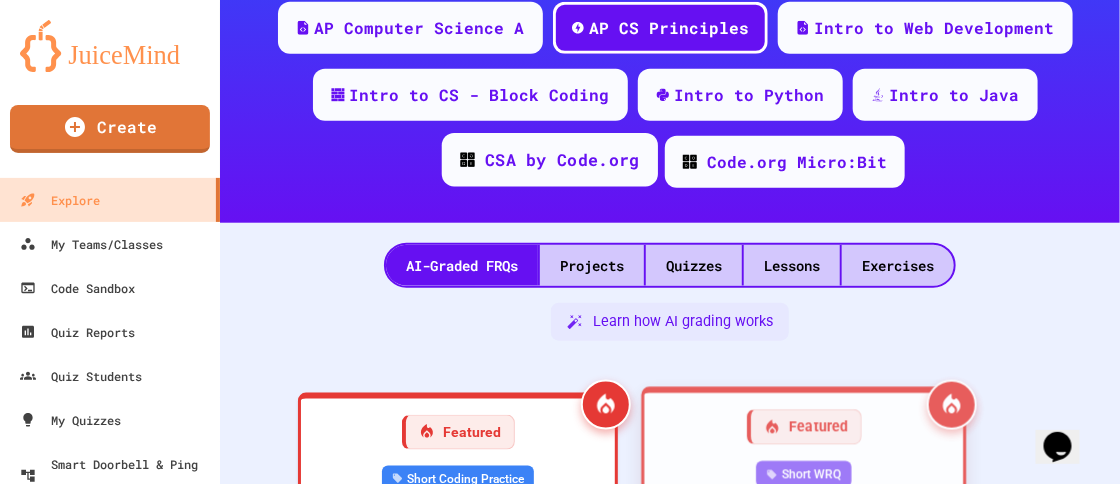 scroll, scrollTop: 300, scrollLeft: 0, axis: vertical 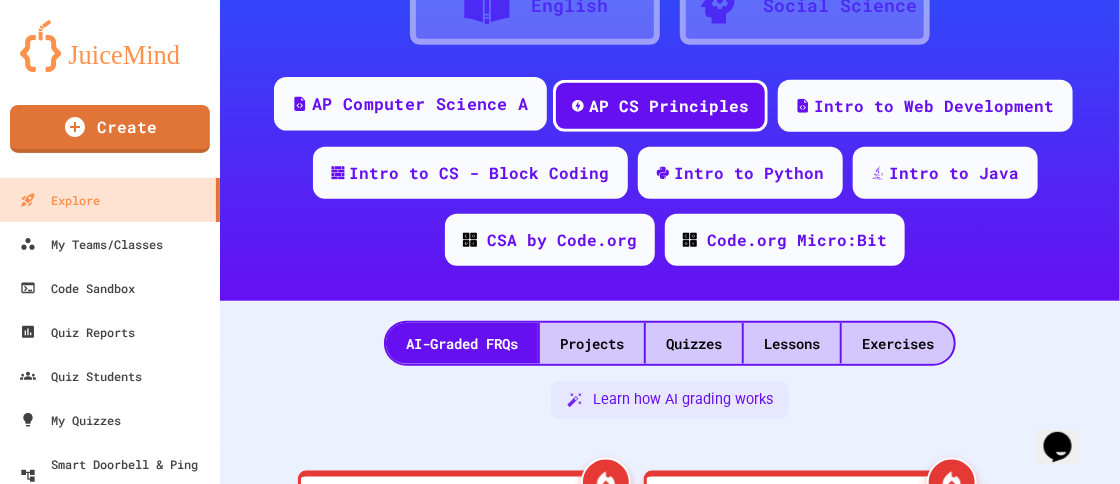 click on "AP Computer Science A" at bounding box center (410, 104) 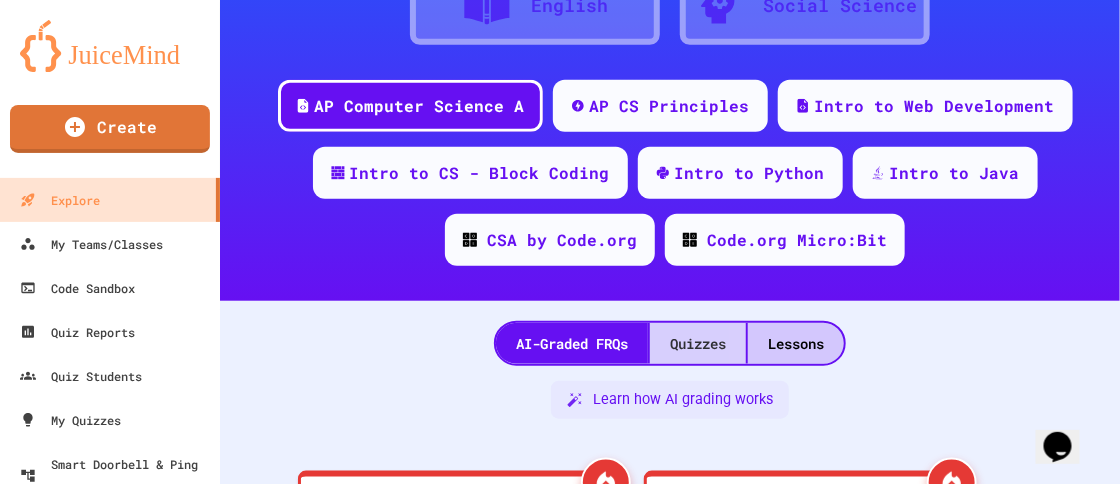 click on "Quizzes" at bounding box center [698, 343] 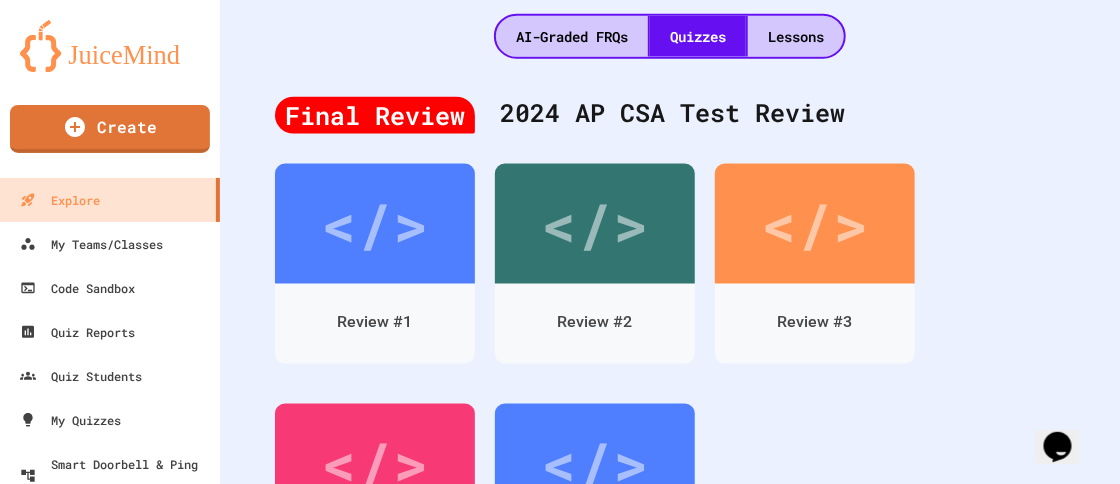 scroll, scrollTop: 0, scrollLeft: 0, axis: both 